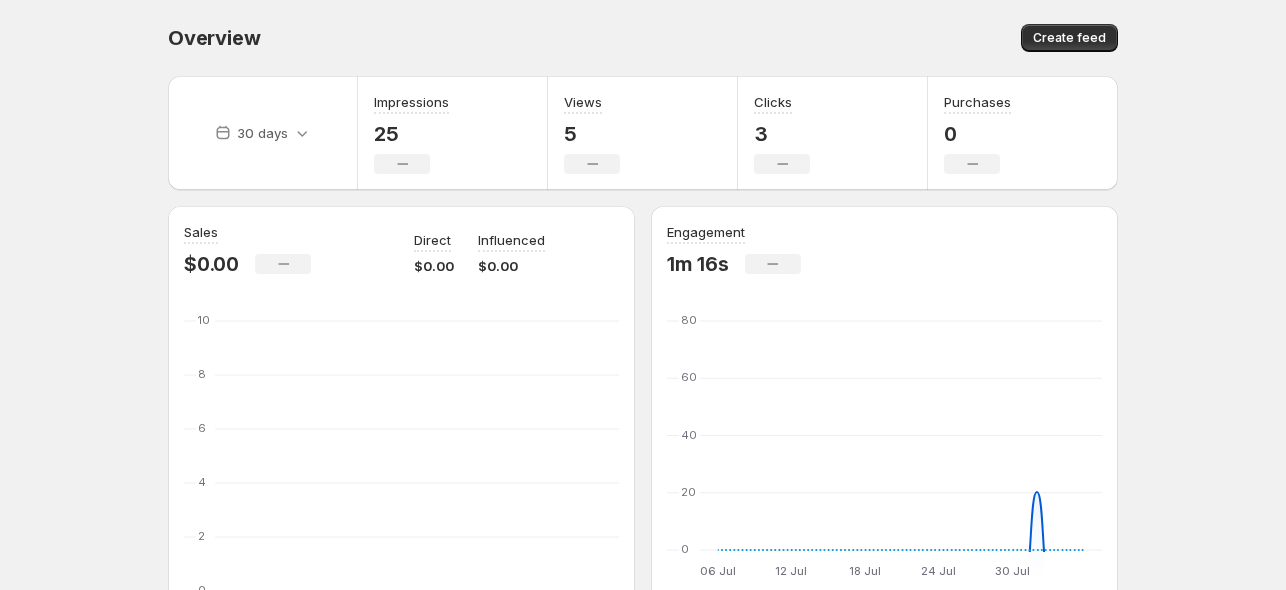 scroll, scrollTop: 0, scrollLeft: 0, axis: both 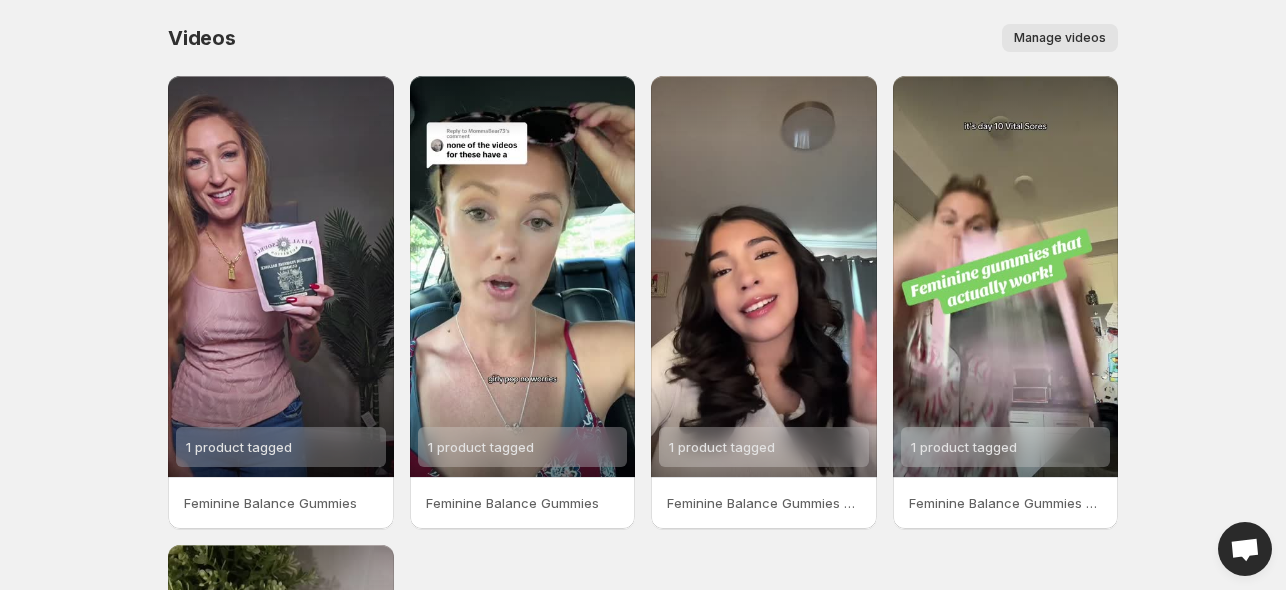 click on "Manage videos" at bounding box center (1060, 38) 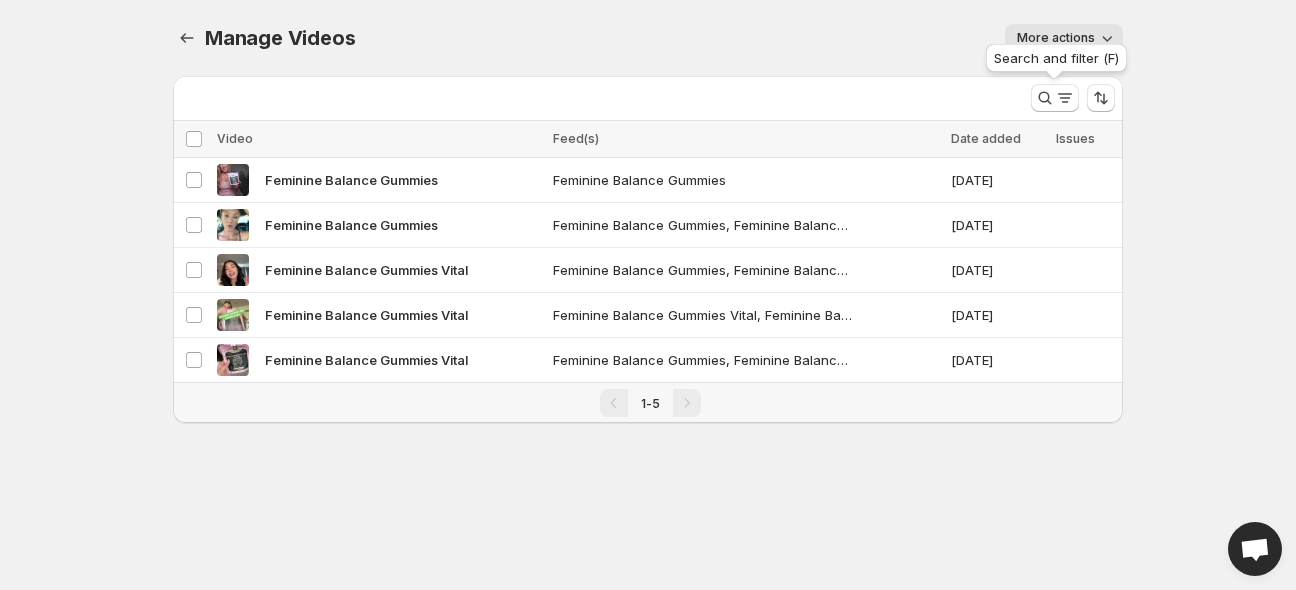 click on "Search and filter (F)" at bounding box center (1056, 62) 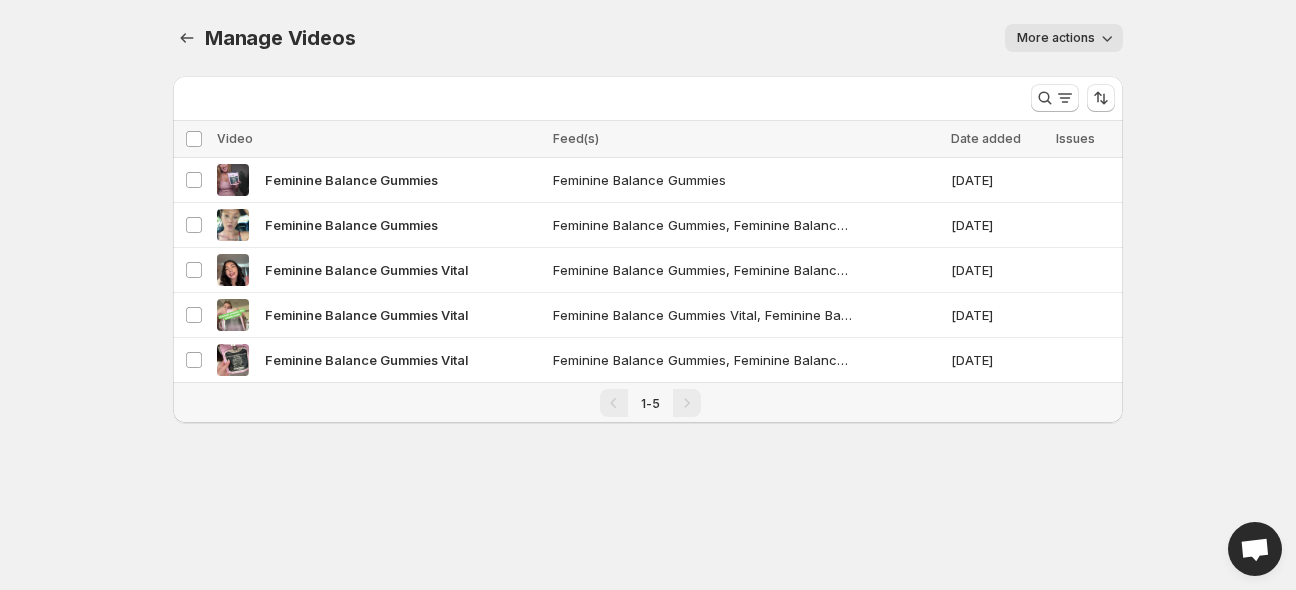 click on "Manage Videos. This page is ready Manage Videos More actions More actions More actions" at bounding box center [648, 38] 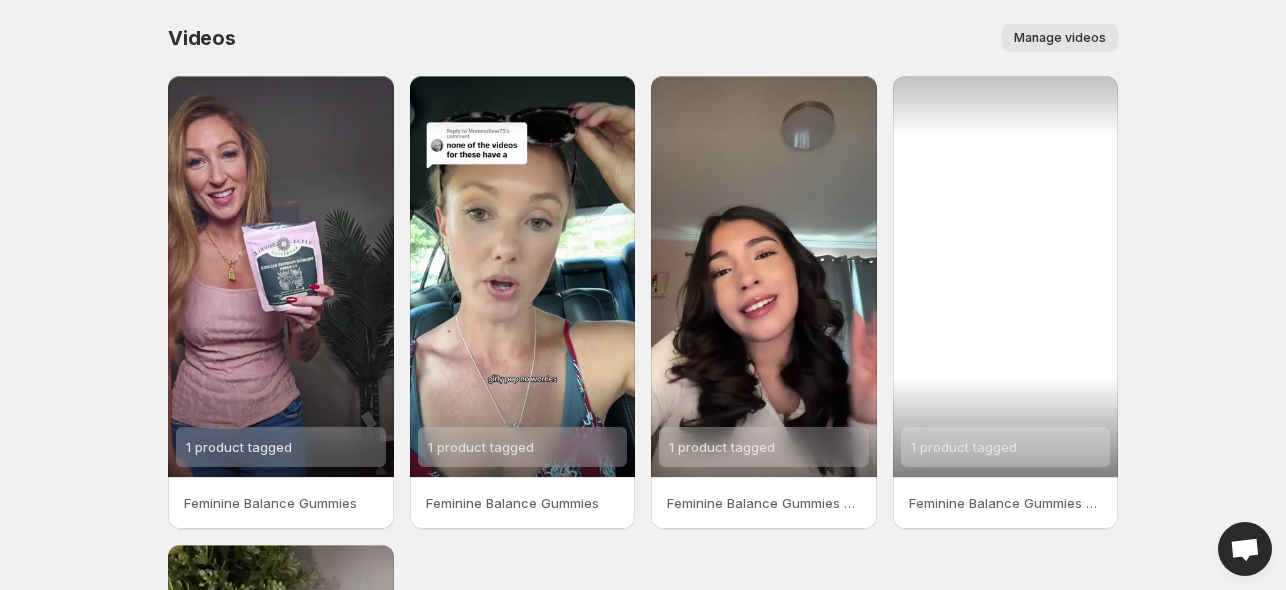 click on "1 product tagged" at bounding box center (1006, 276) 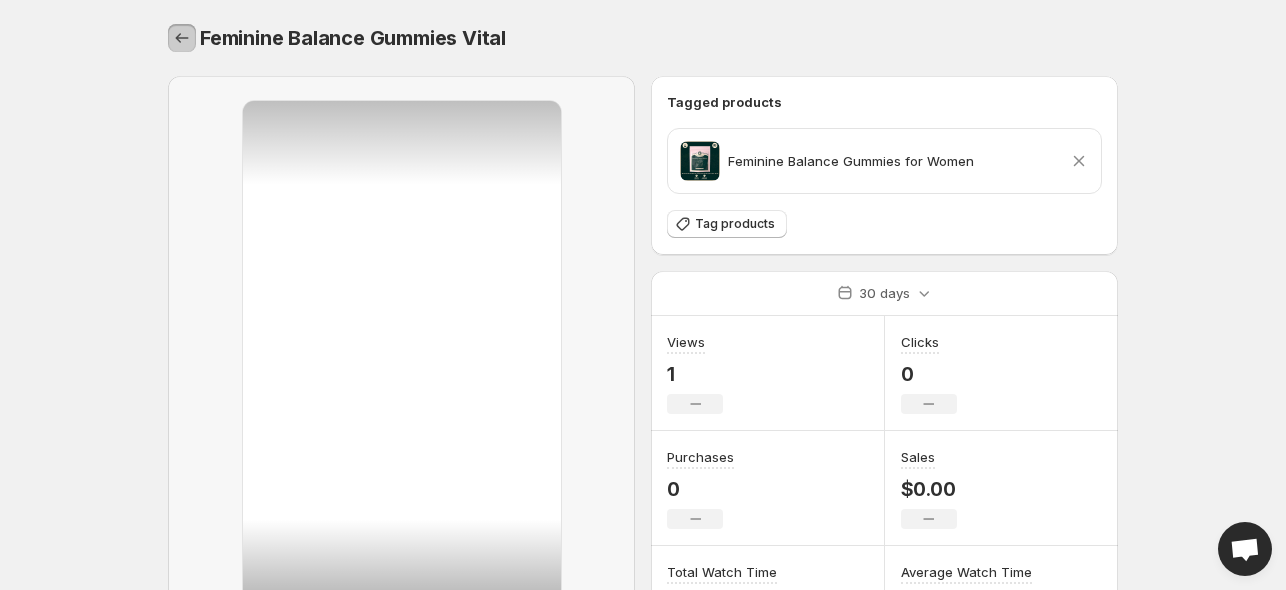 click 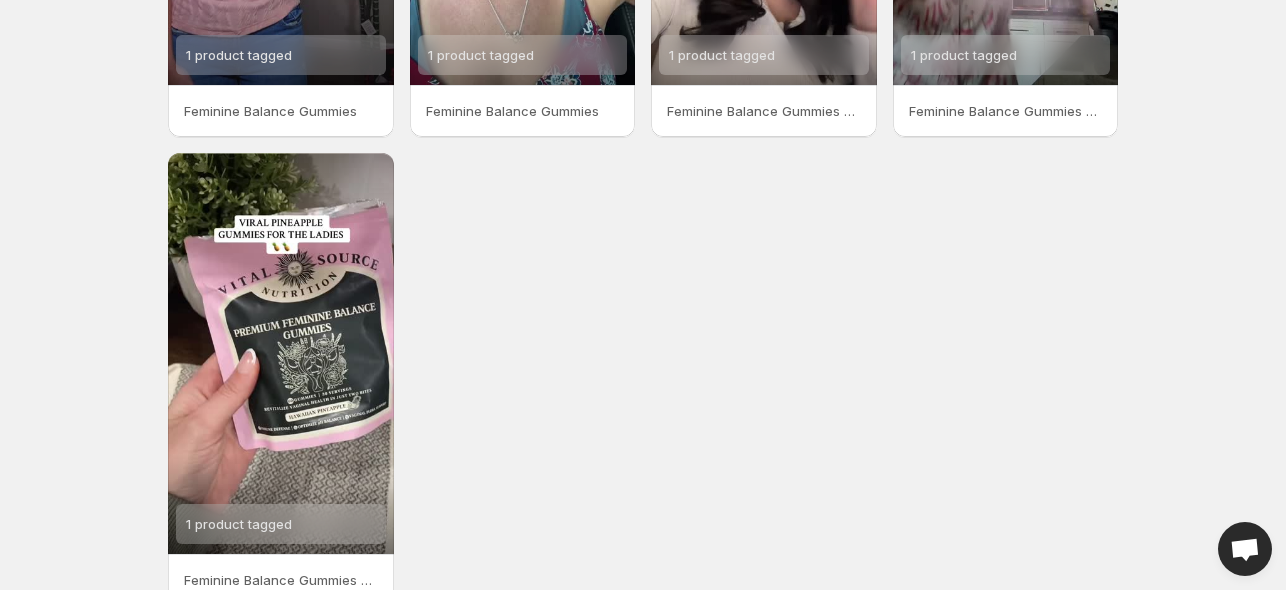 scroll, scrollTop: 499, scrollLeft: 0, axis: vertical 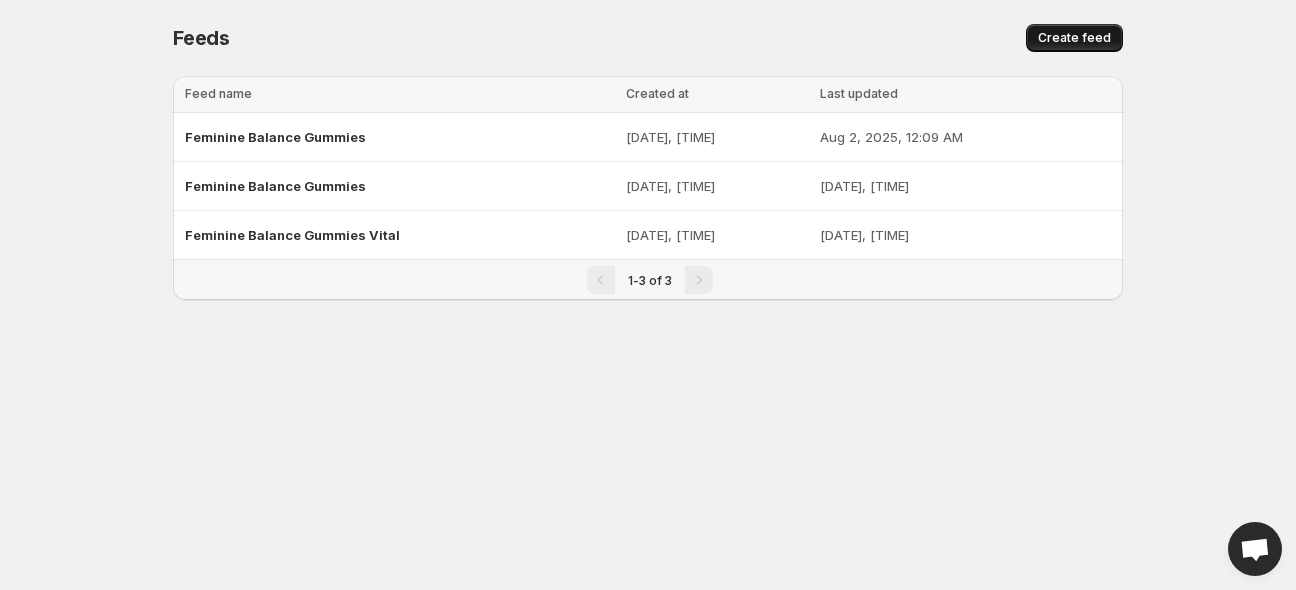 click on "Create feed" at bounding box center (1074, 38) 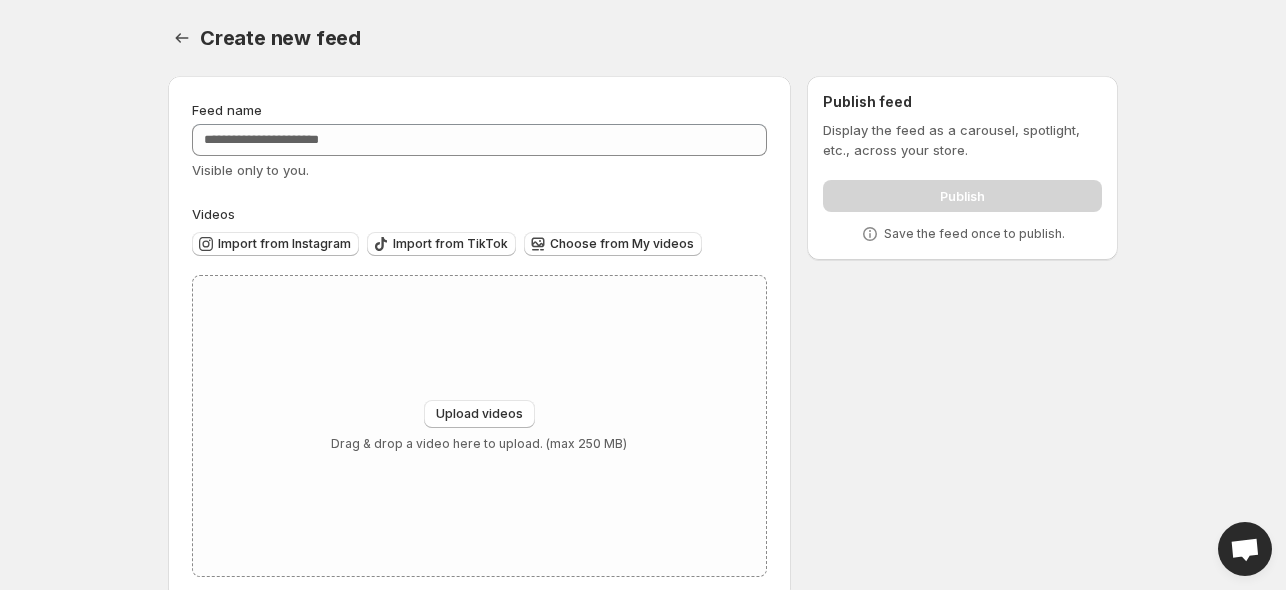 scroll, scrollTop: 35, scrollLeft: 0, axis: vertical 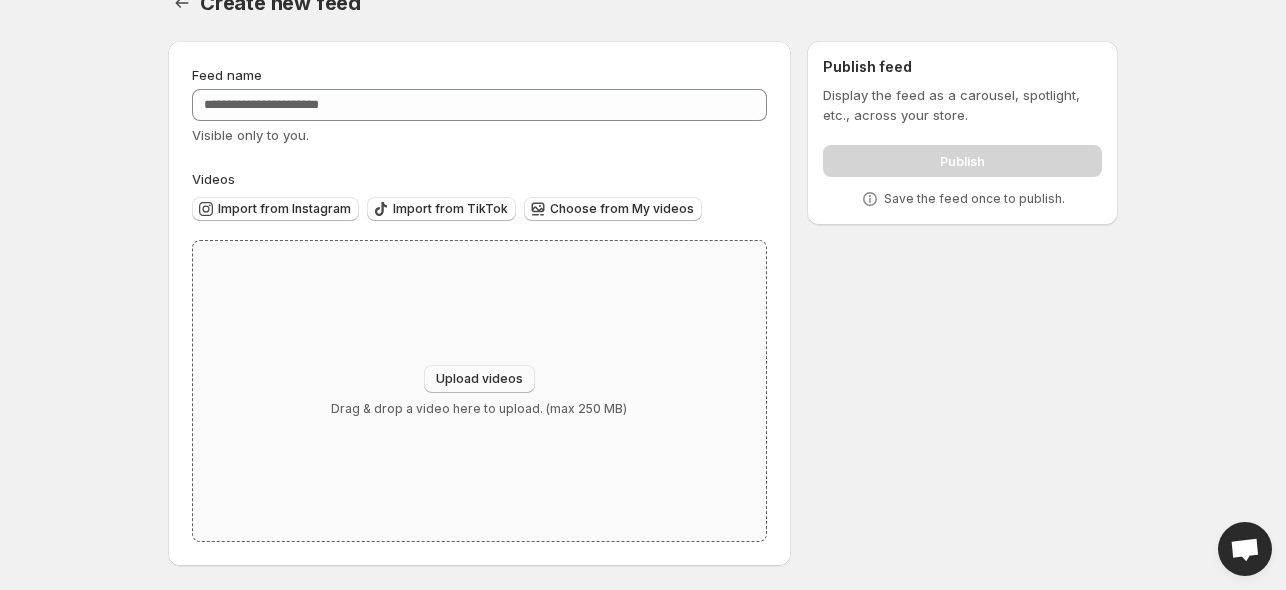 click on "Upload videos" at bounding box center [479, 379] 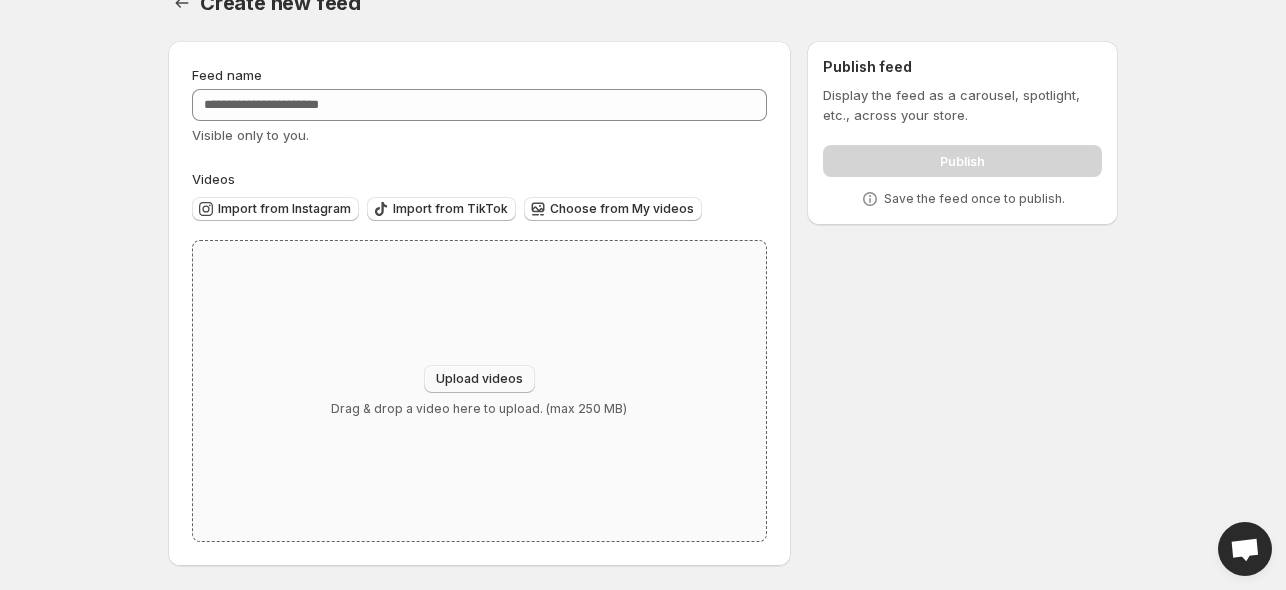 type on "**********" 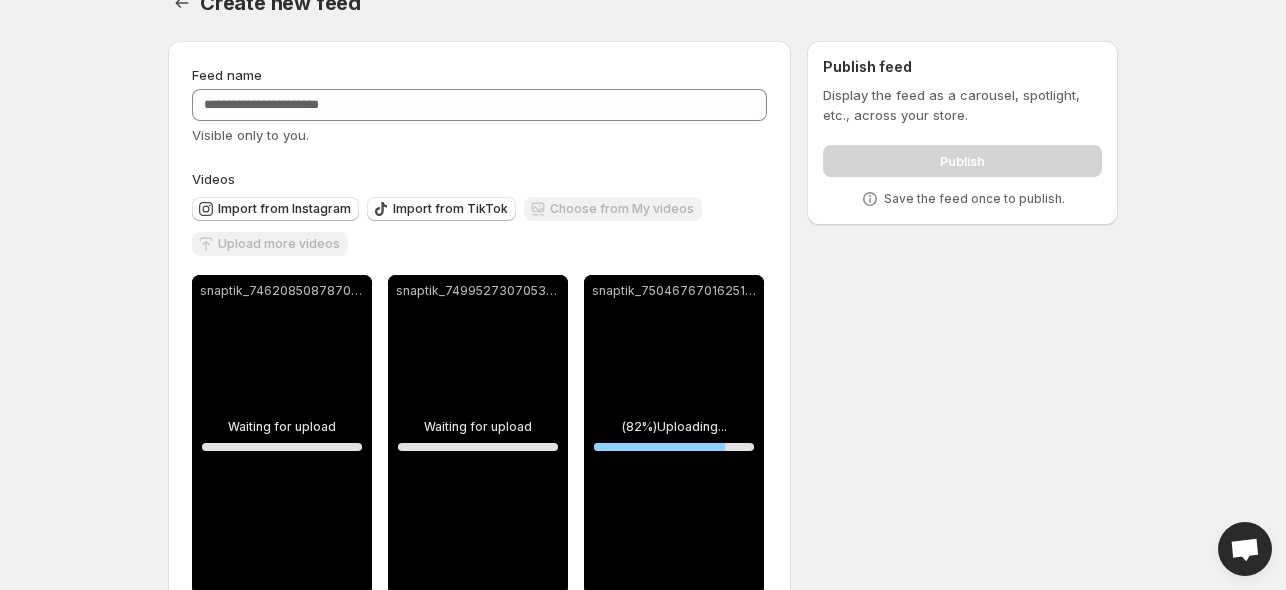 scroll, scrollTop: 88, scrollLeft: 0, axis: vertical 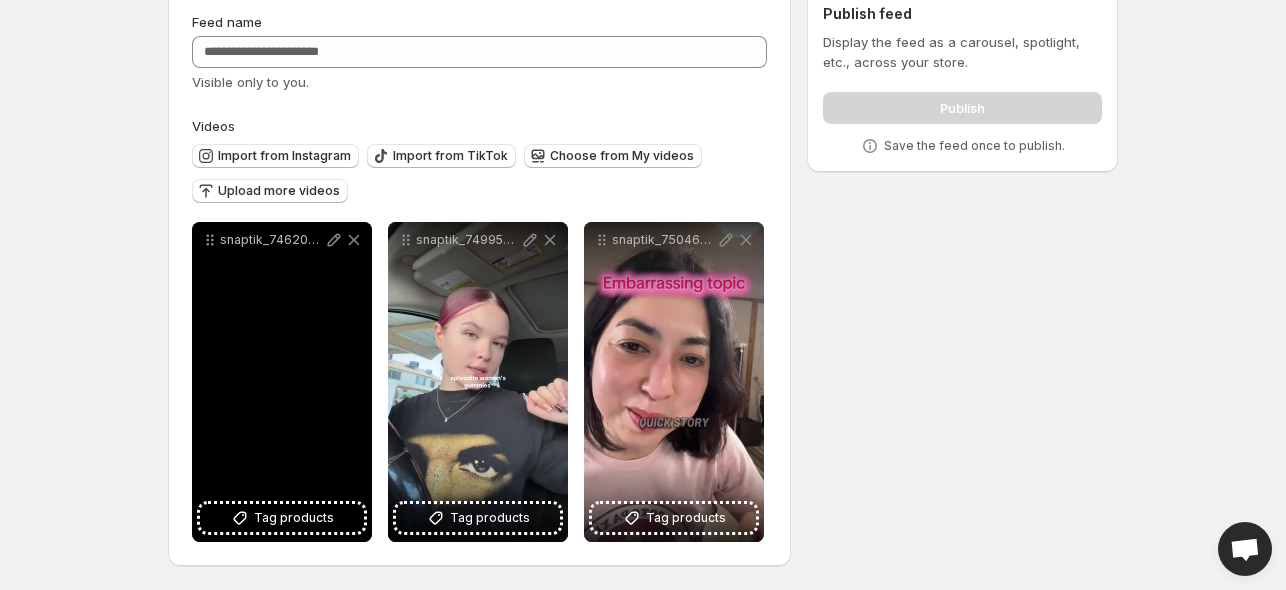 click on "snaptik_7462085087870487854" at bounding box center (272, 240) 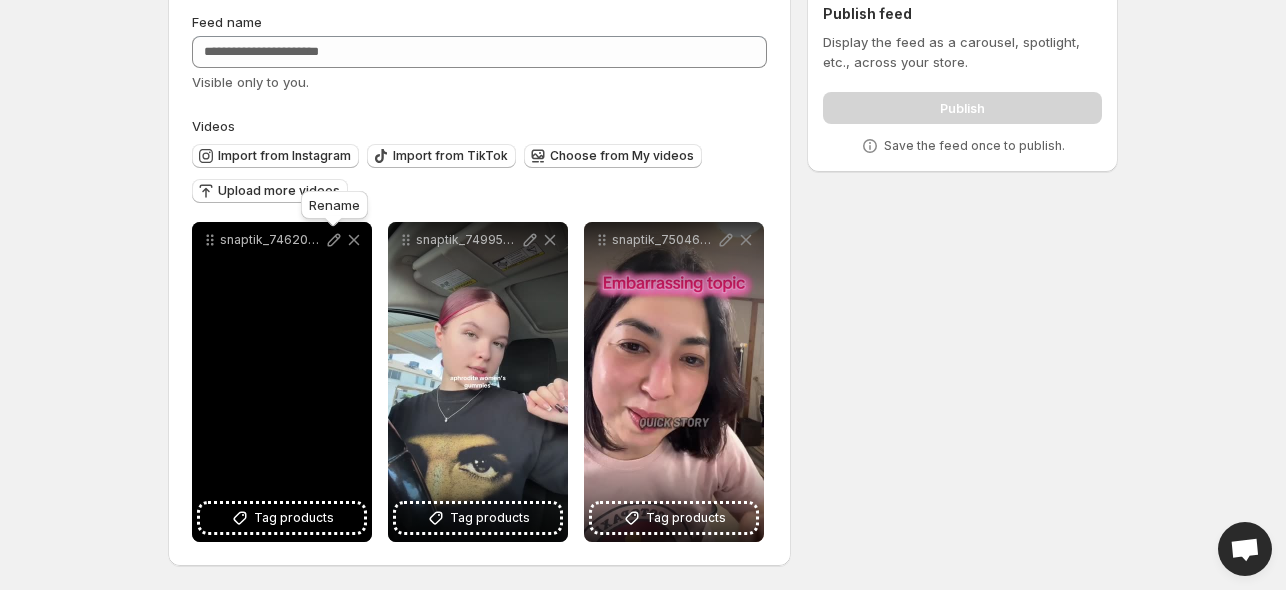 click 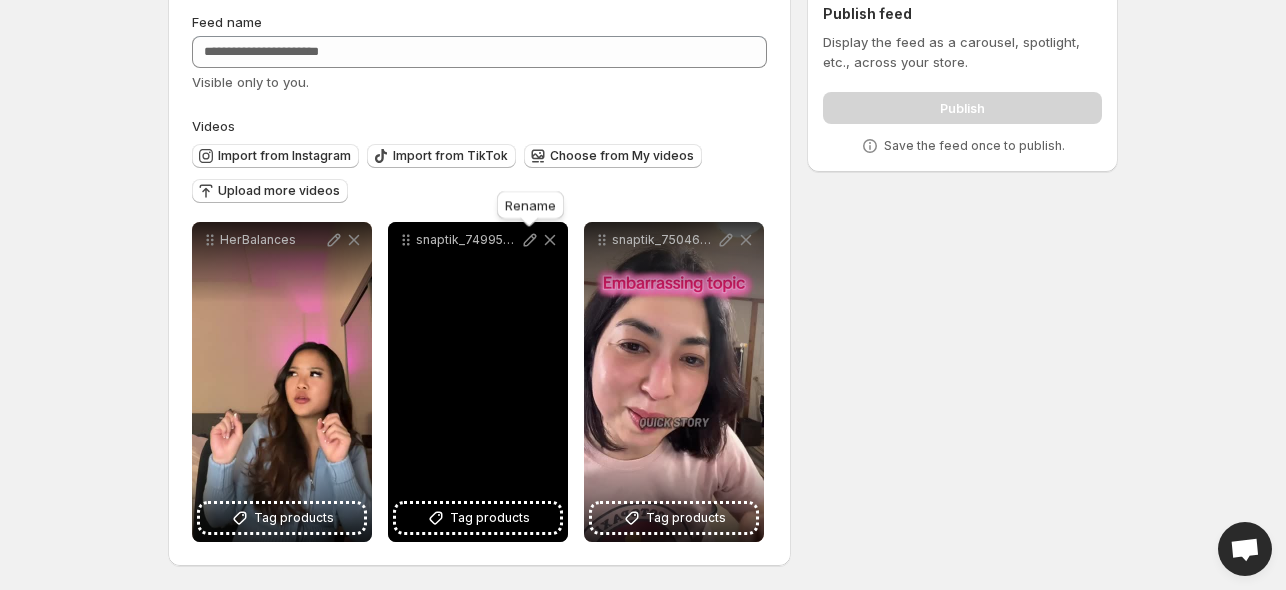 click 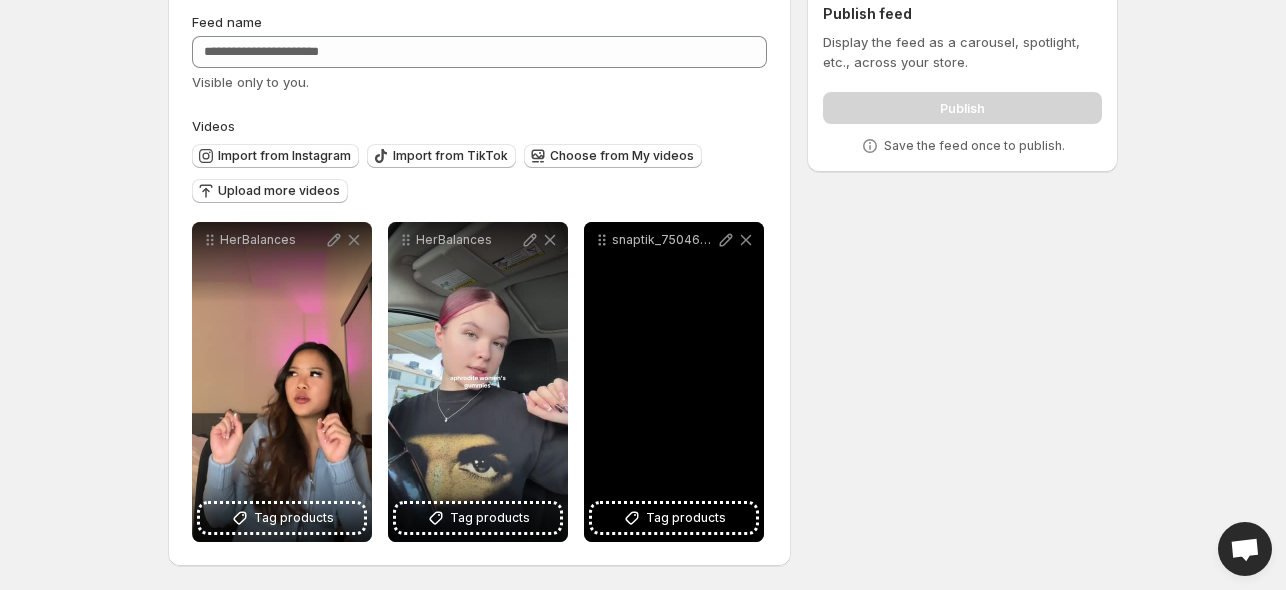 click 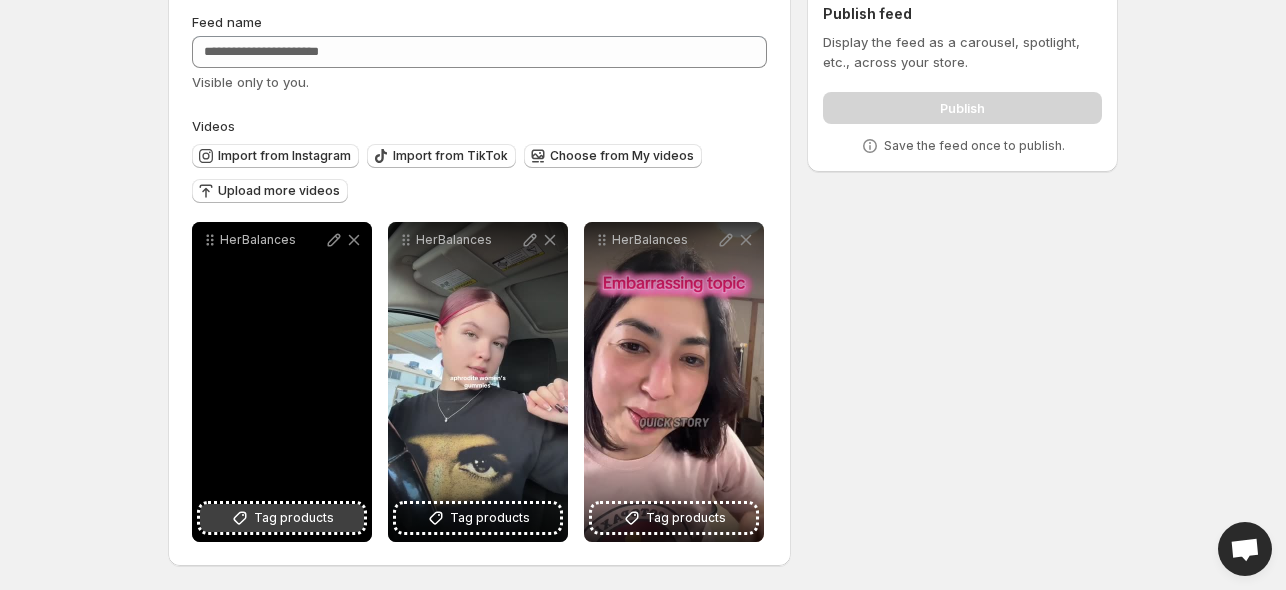 click 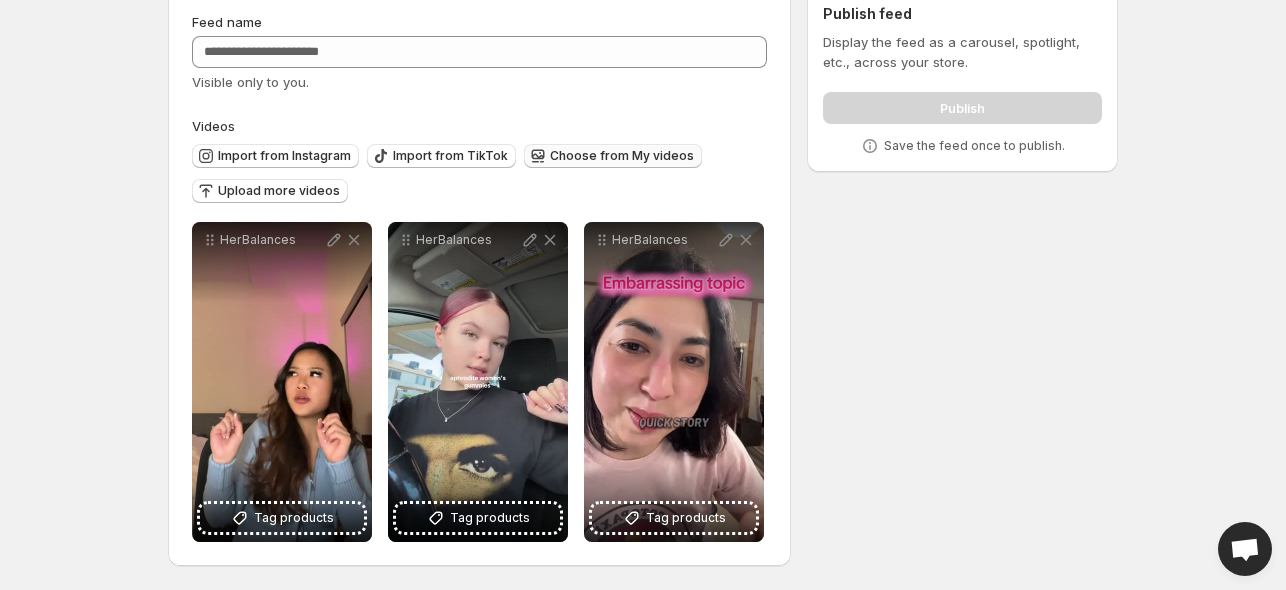 click on "Choose from My videos" at bounding box center [622, 156] 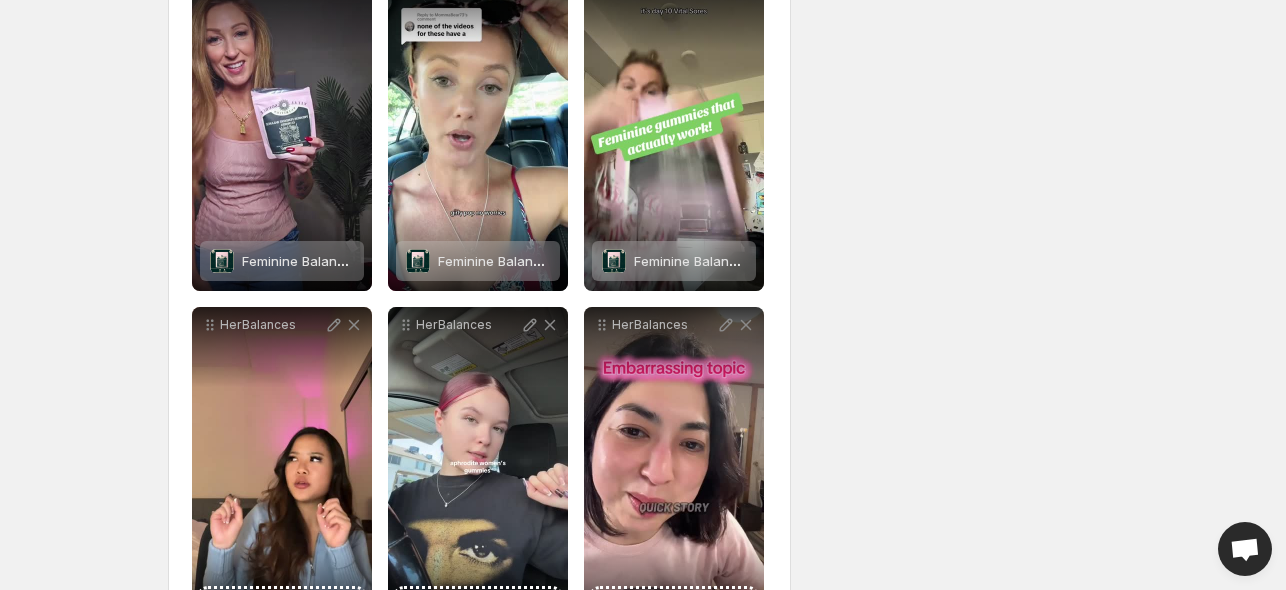 scroll, scrollTop: 424, scrollLeft: 0, axis: vertical 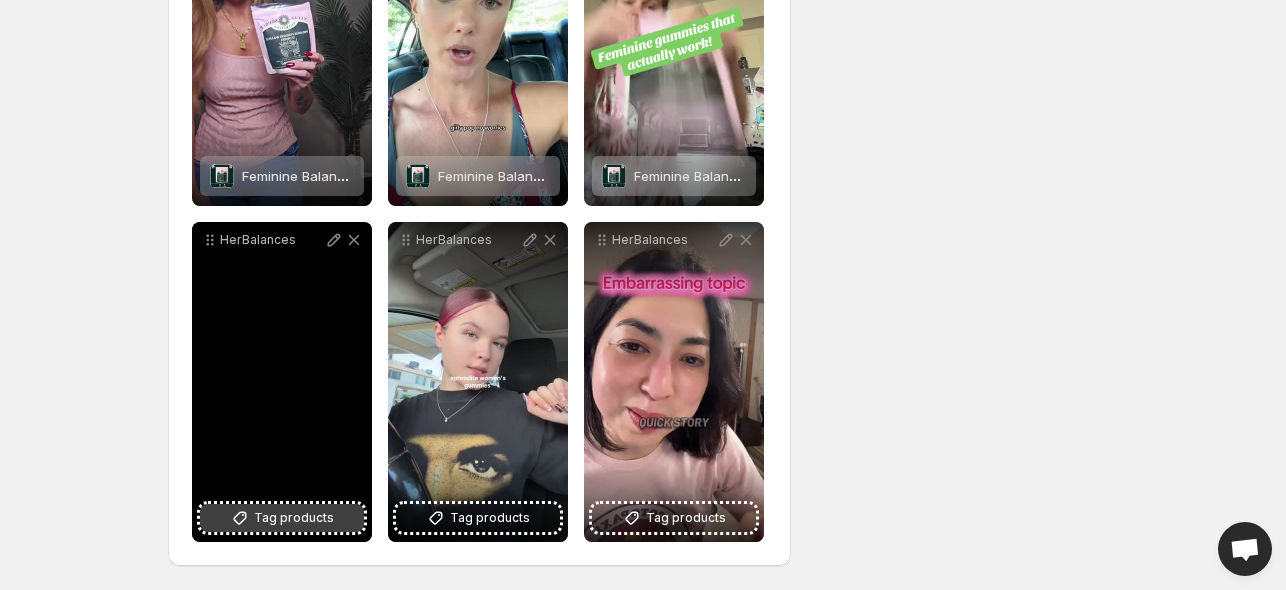 click on "Tag products" at bounding box center [294, 518] 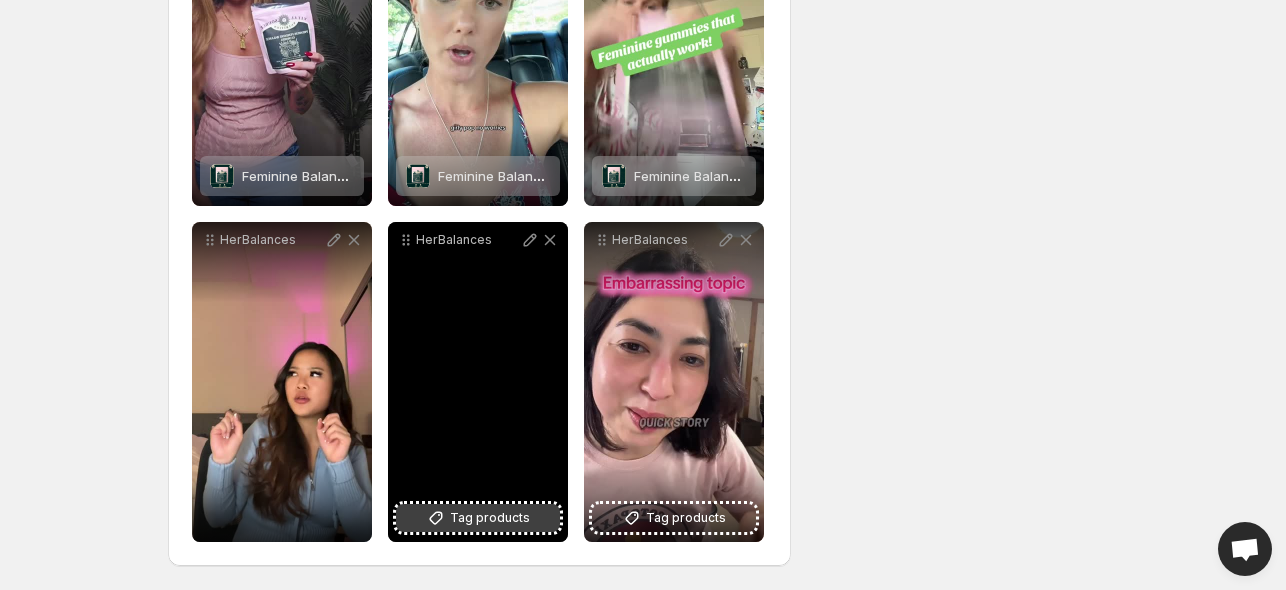 click on "Tag products" at bounding box center (490, 518) 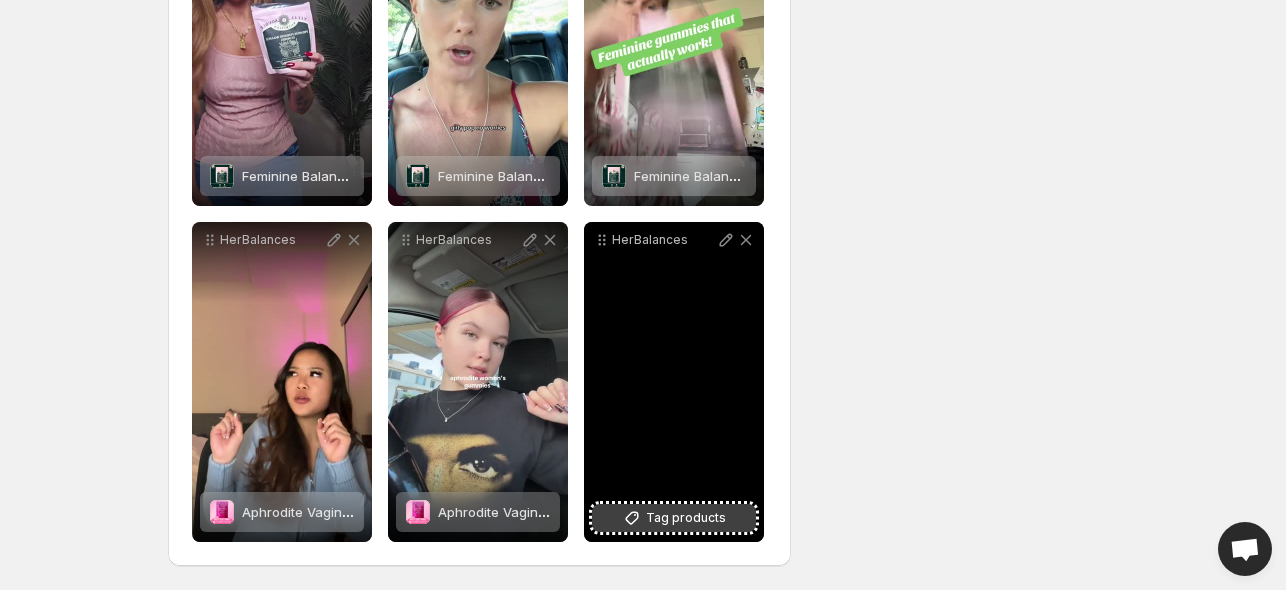 click on "Tag products" at bounding box center [686, 518] 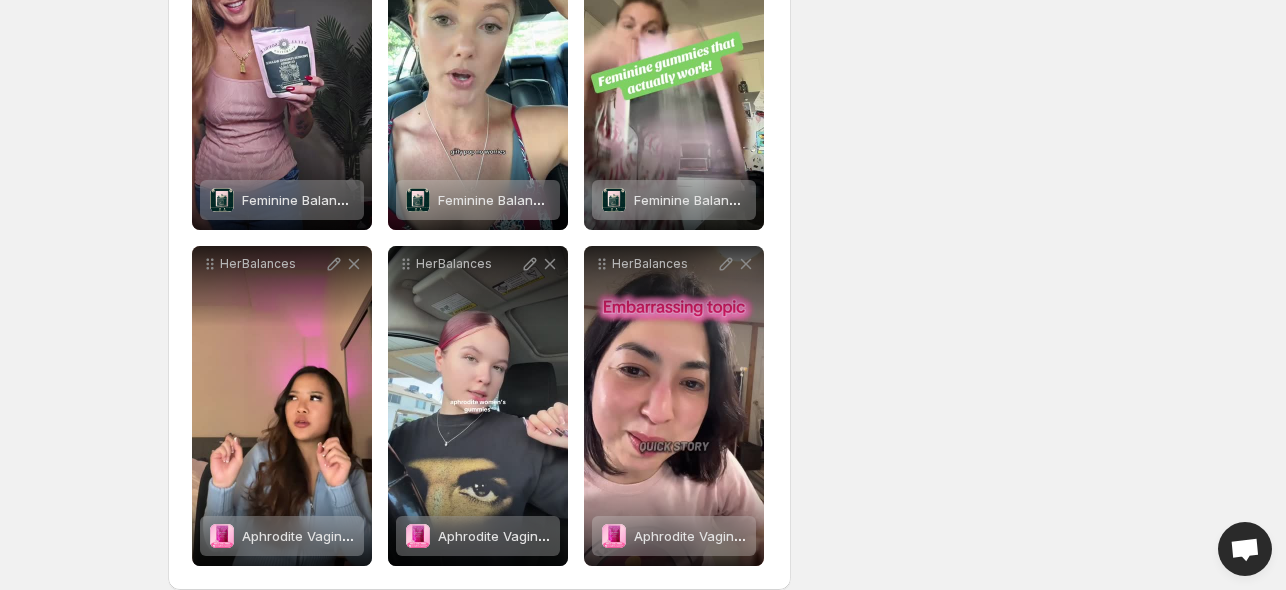 click on "**********" at bounding box center [635, 125] 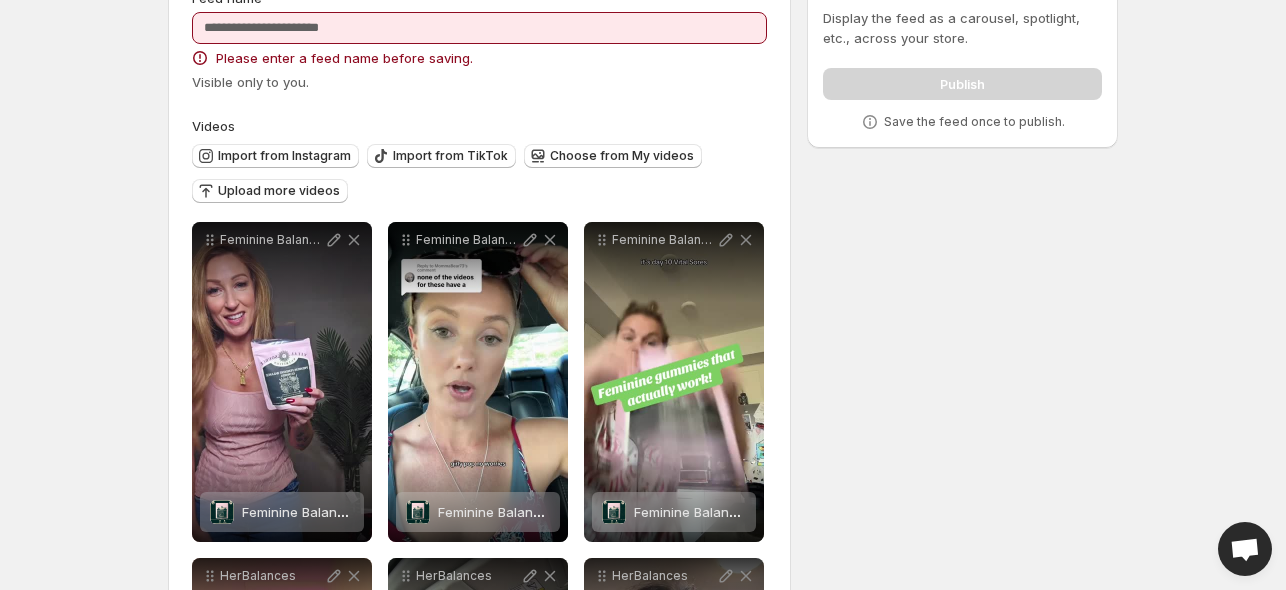 scroll, scrollTop: 0, scrollLeft: 0, axis: both 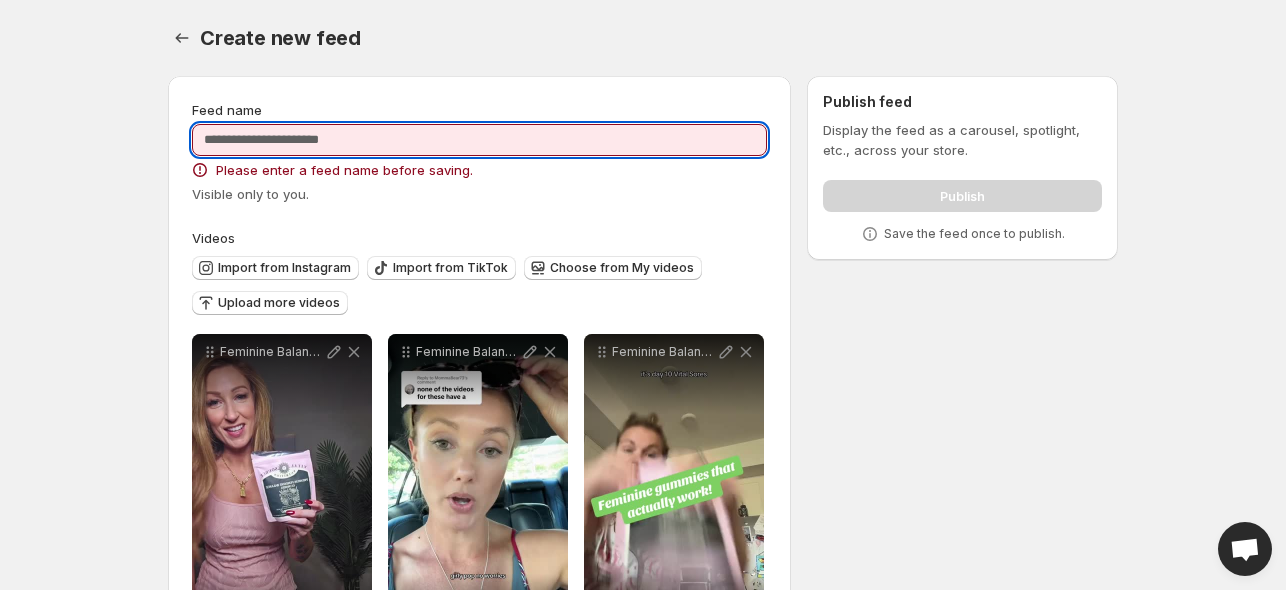 click on "Feed name" at bounding box center [479, 140] 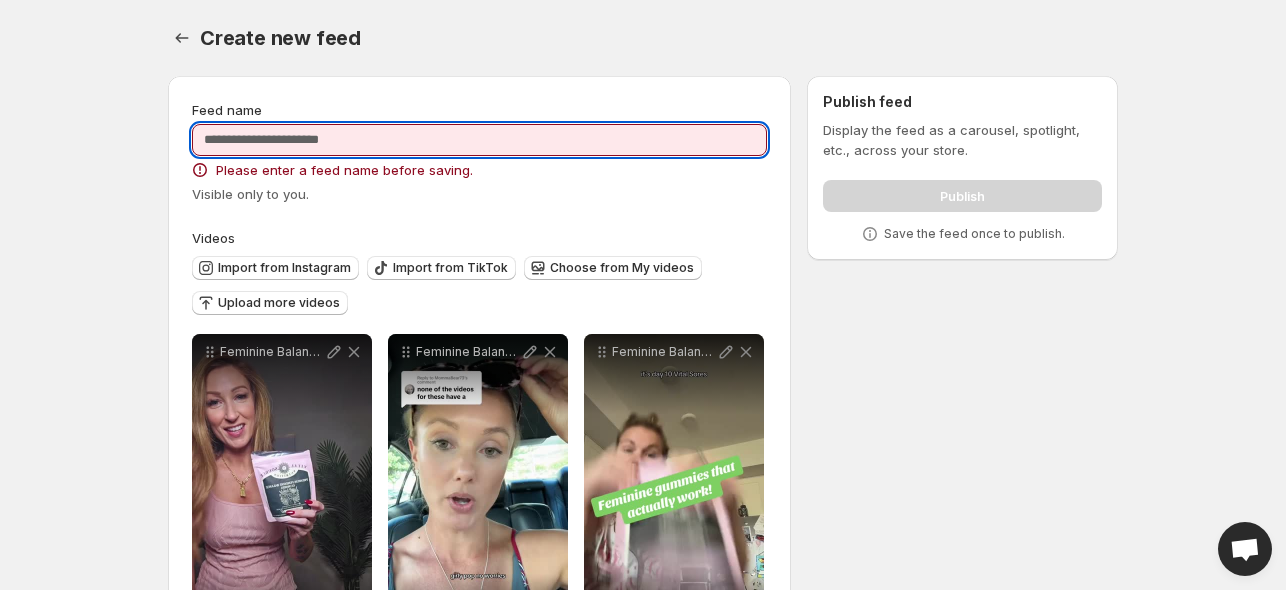 click on "Feed name" at bounding box center (479, 140) 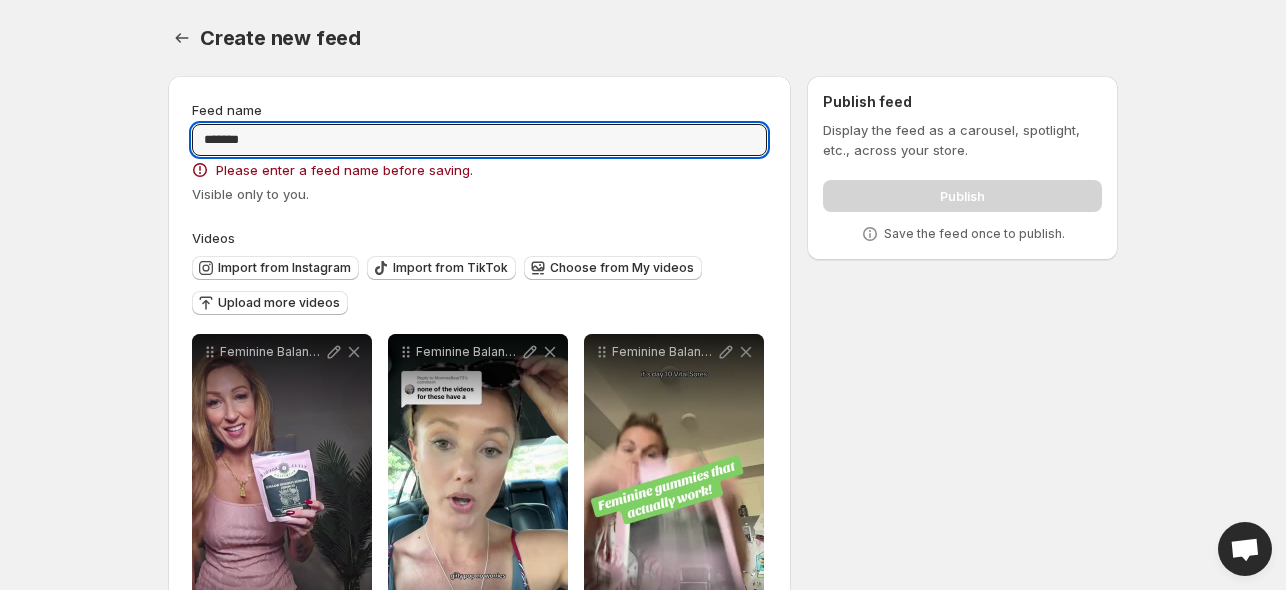 type on "*******" 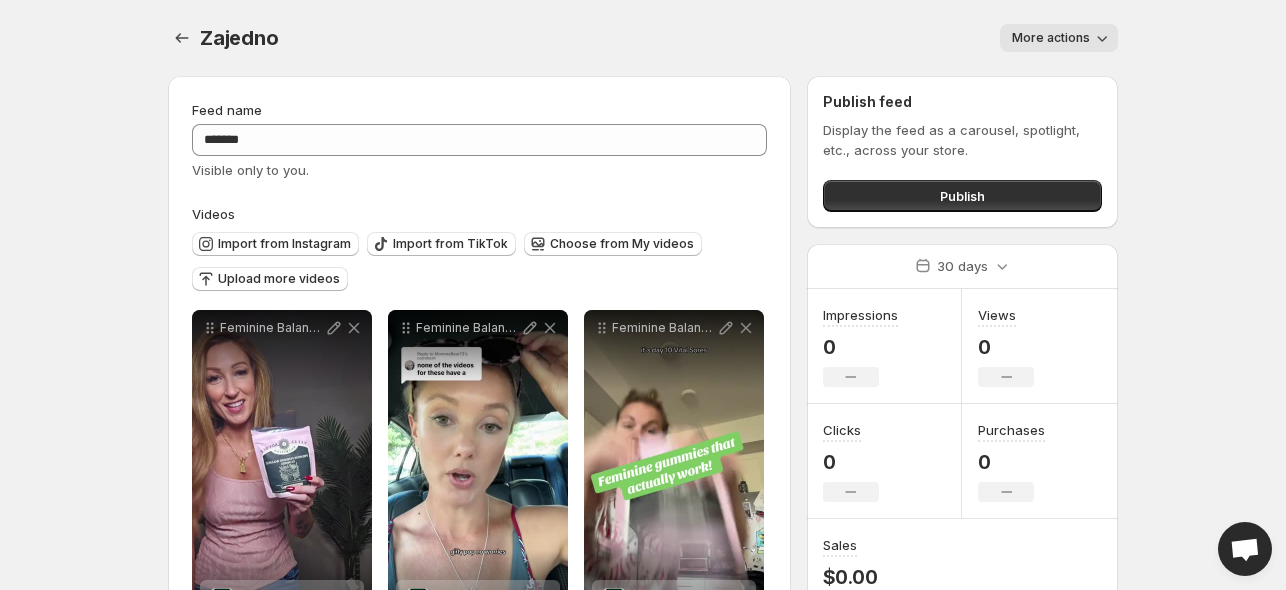 click on "Import from Instagram Import from TikTok Choose from My videos Upload more videos" at bounding box center [475, 259] 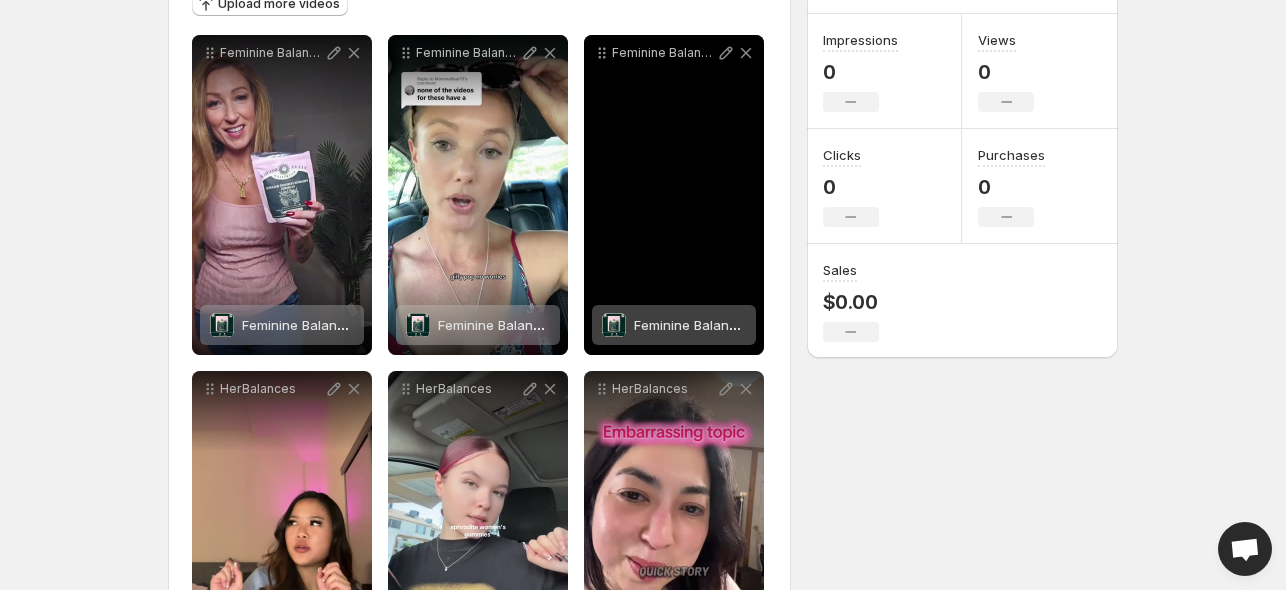scroll, scrollTop: 280, scrollLeft: 0, axis: vertical 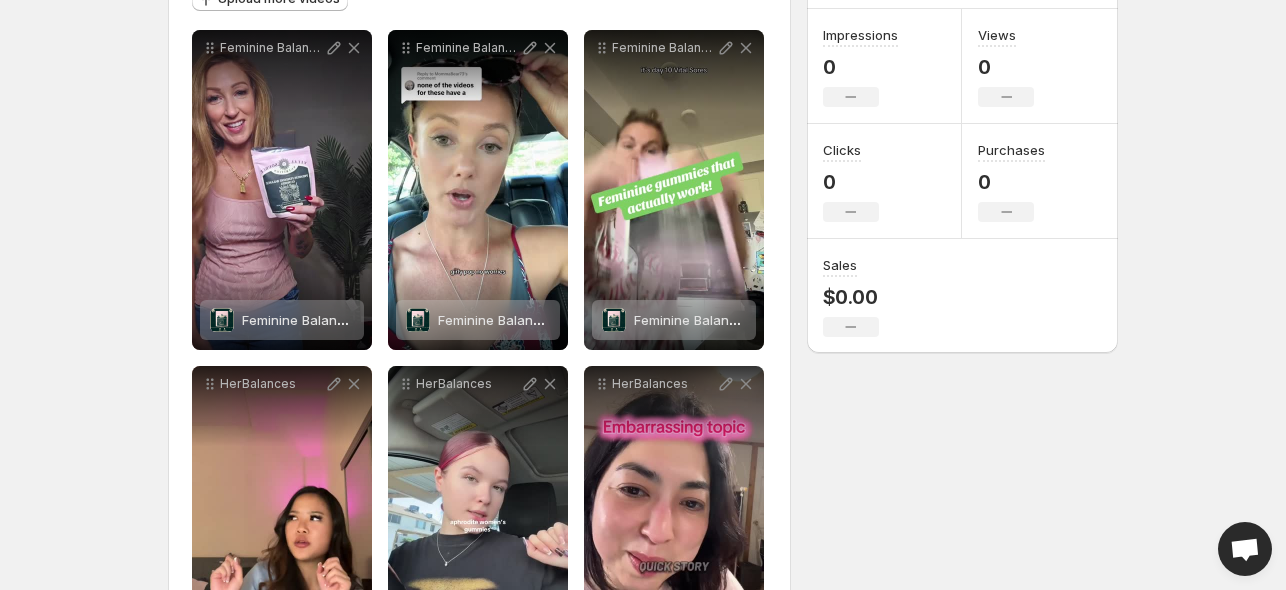 click on "**********" at bounding box center [635, 257] 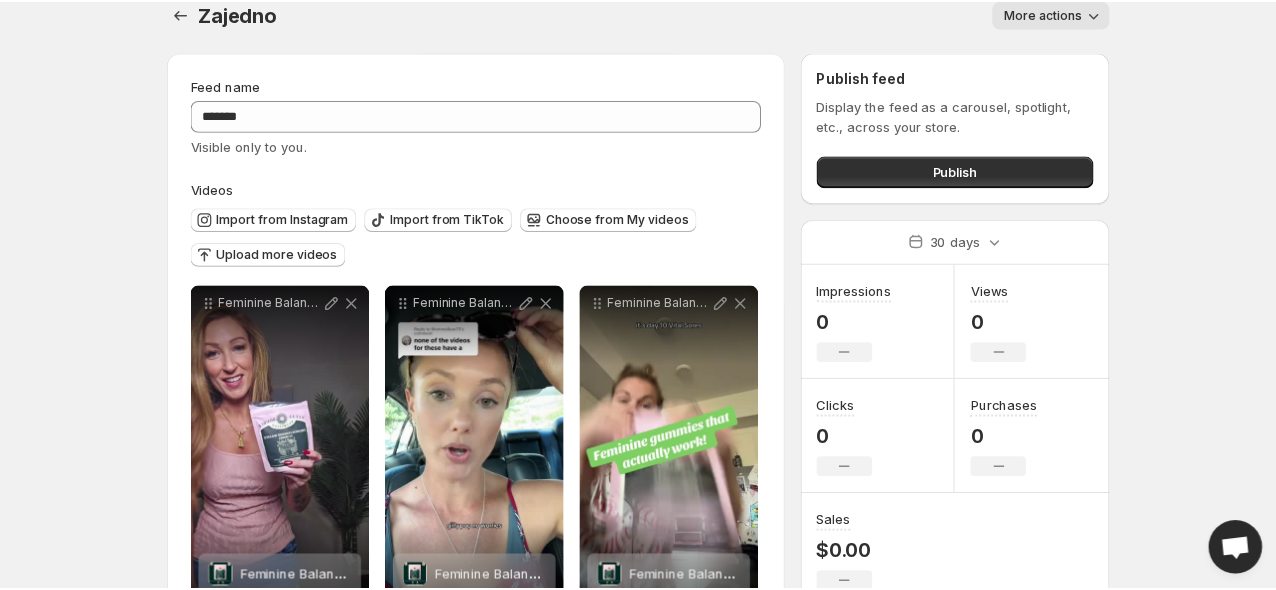 scroll, scrollTop: 23, scrollLeft: 0, axis: vertical 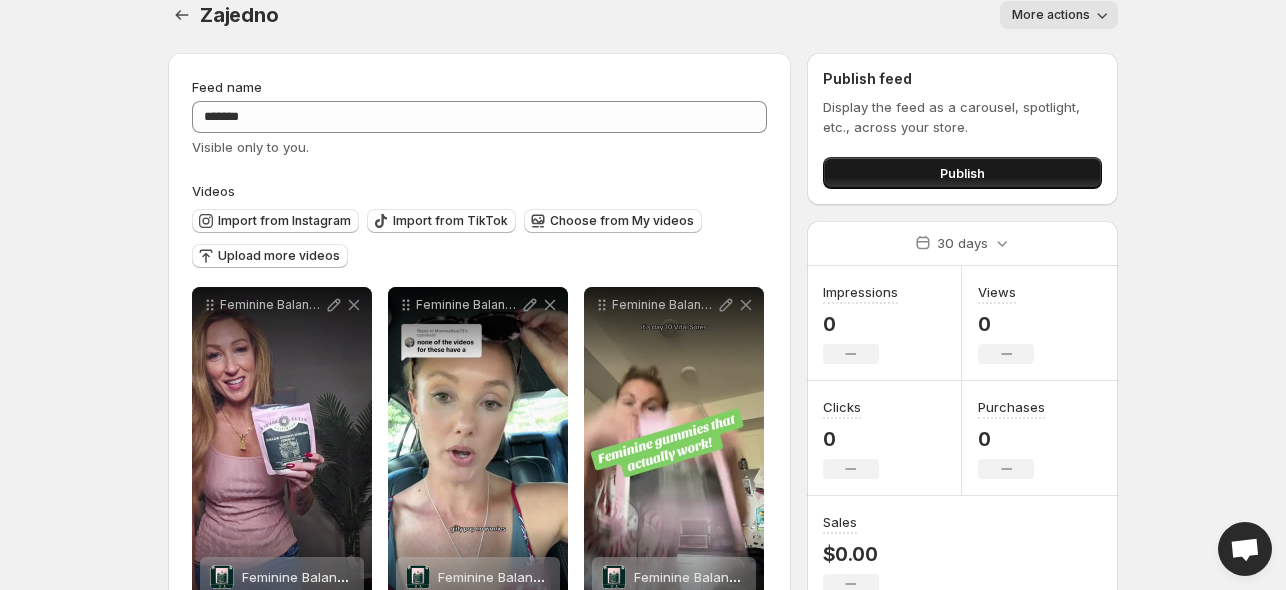 click on "Publish" at bounding box center (962, 173) 